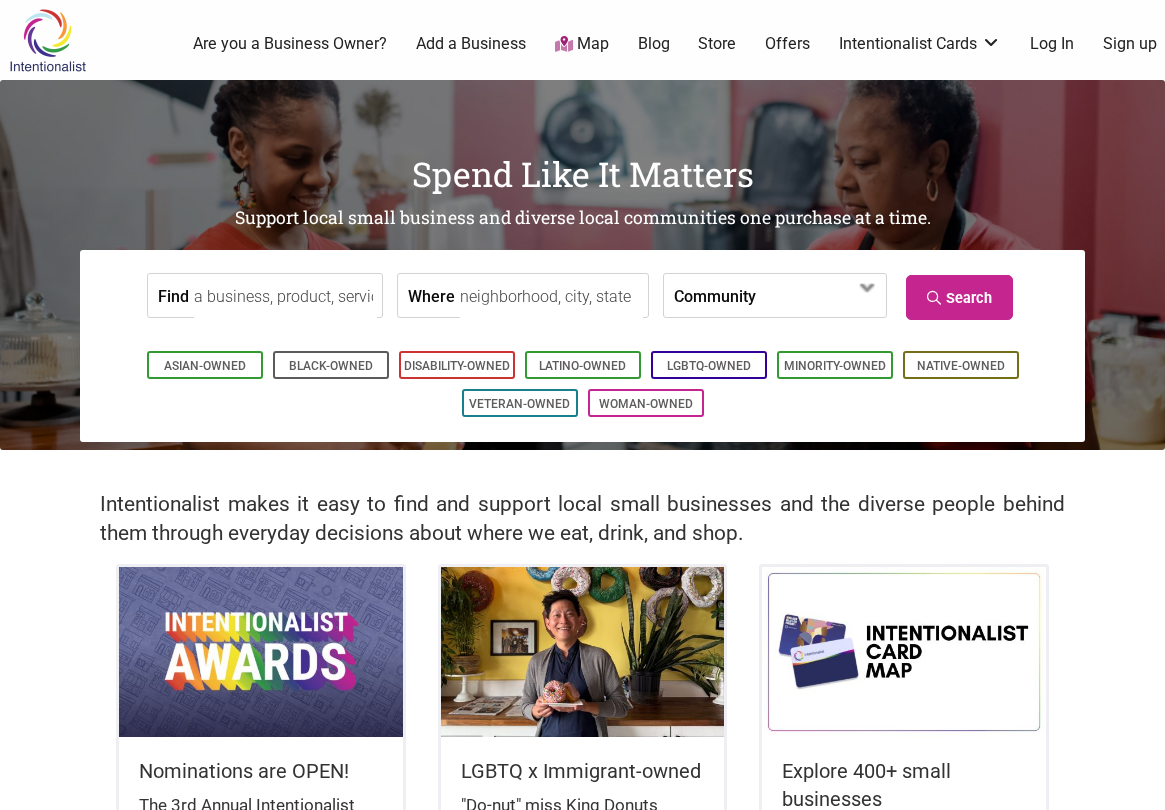 scroll, scrollTop: 0, scrollLeft: 0, axis: both 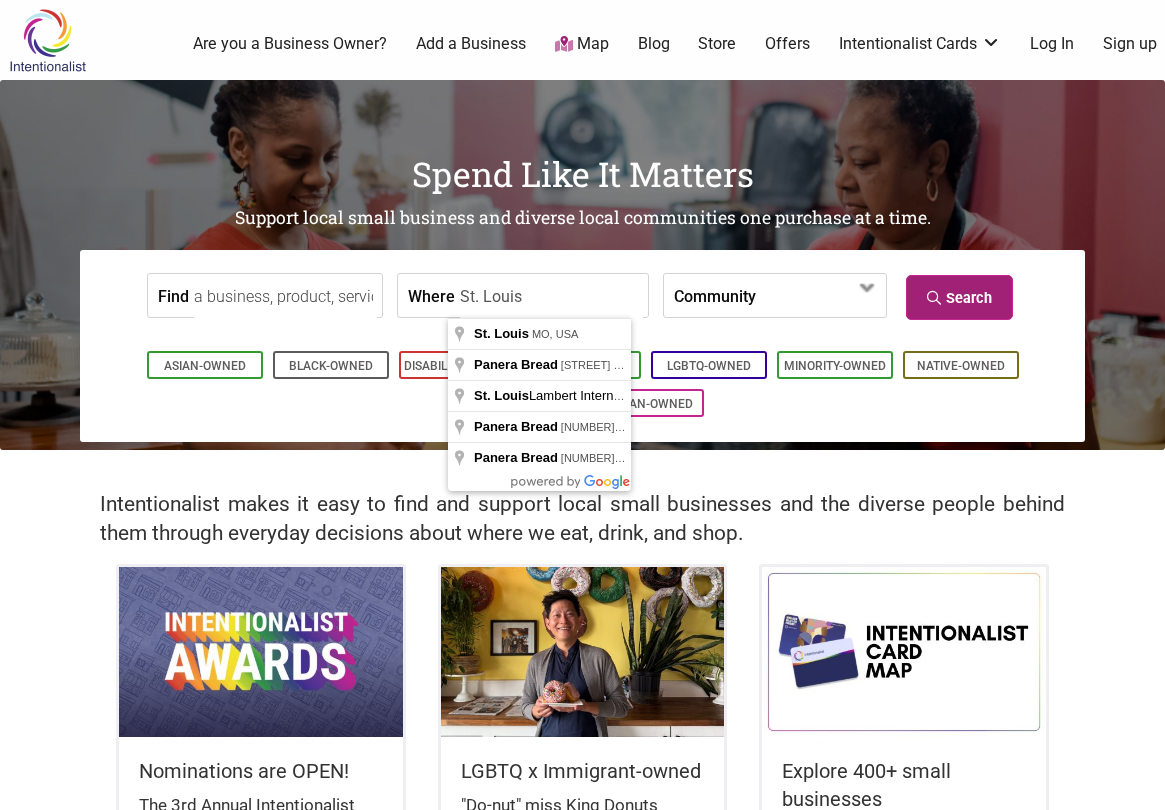 type on "St. Louis" 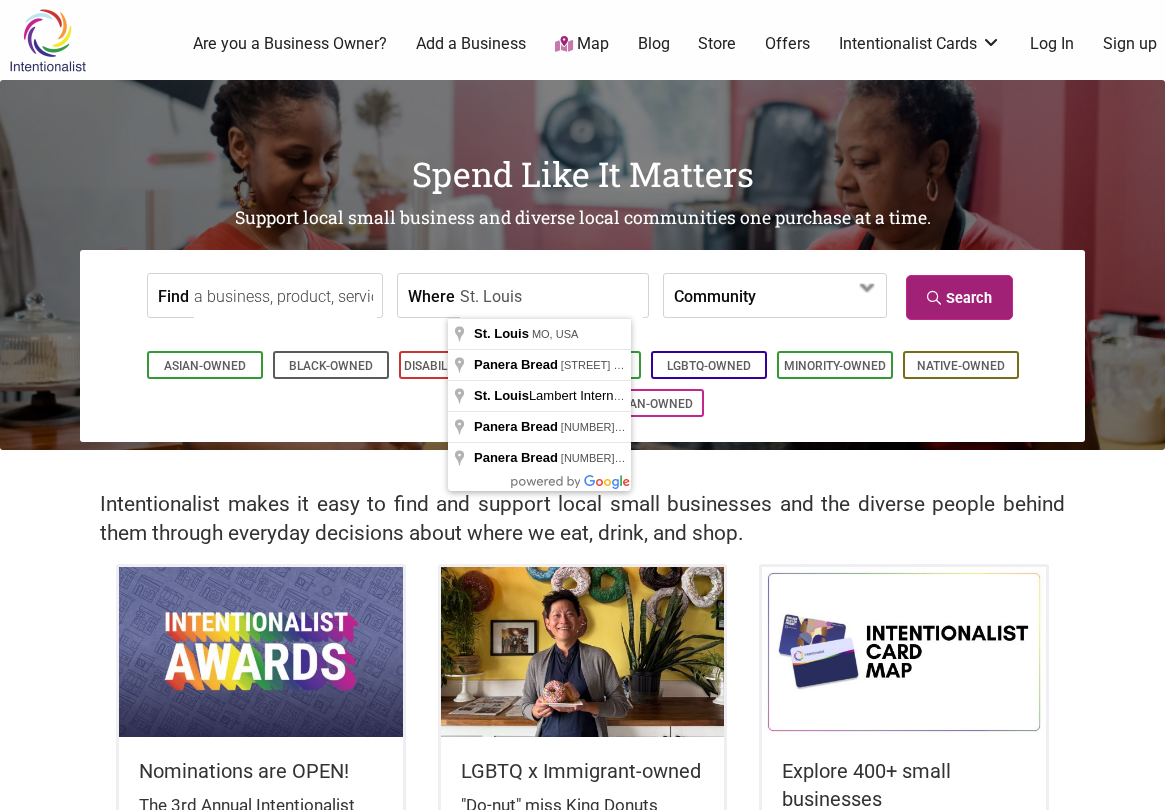click on "Search" at bounding box center (959, 297) 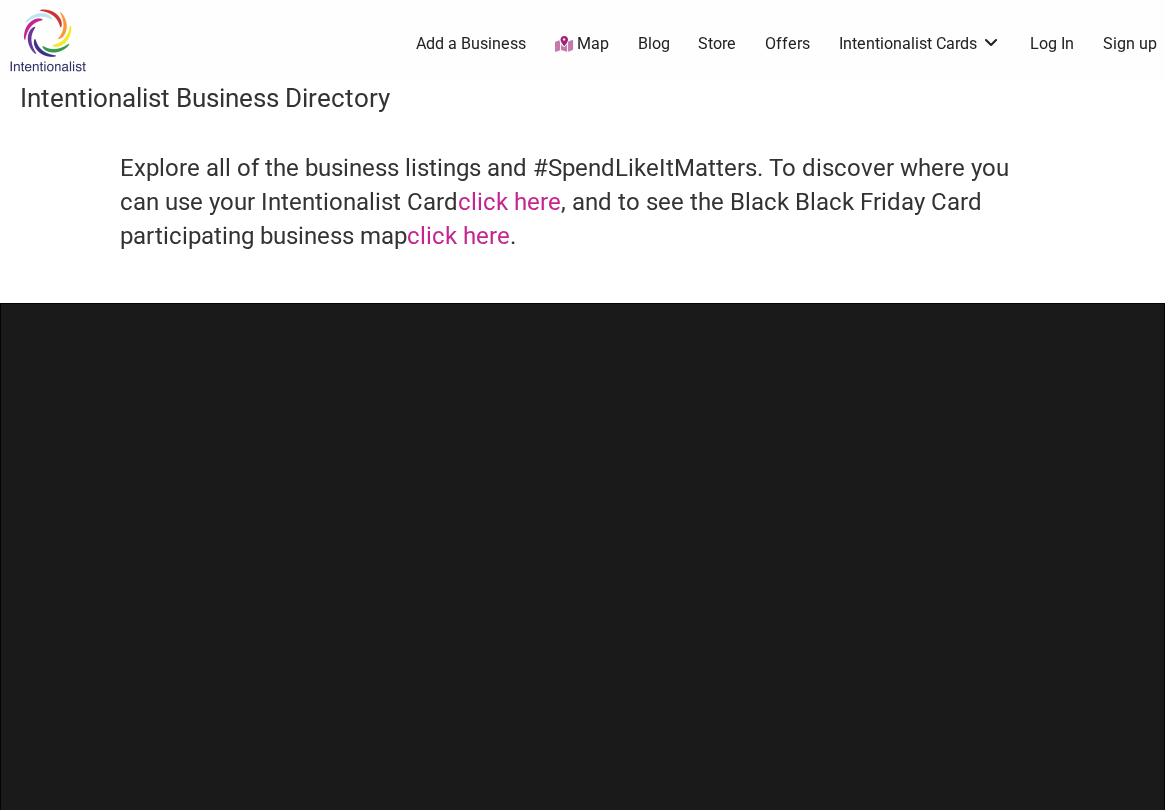 scroll, scrollTop: 0, scrollLeft: 0, axis: both 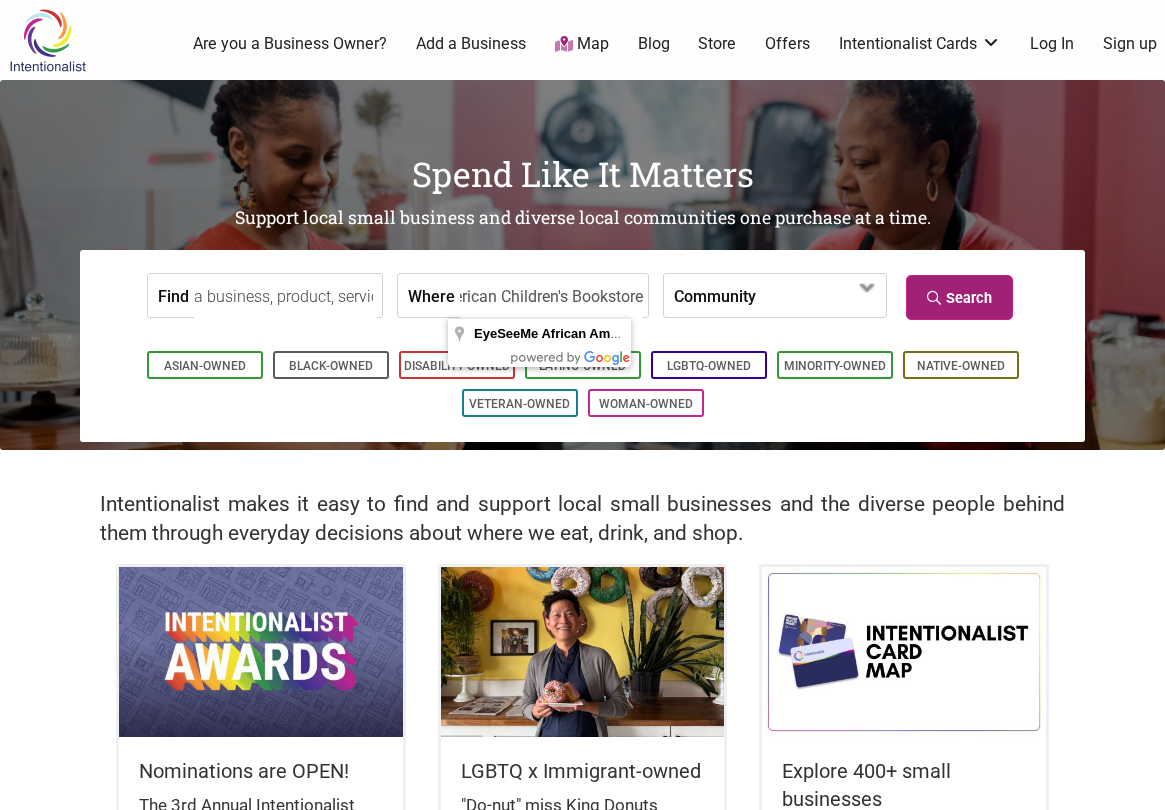 type on "EyeSeeMe African American Children's Bookstore" 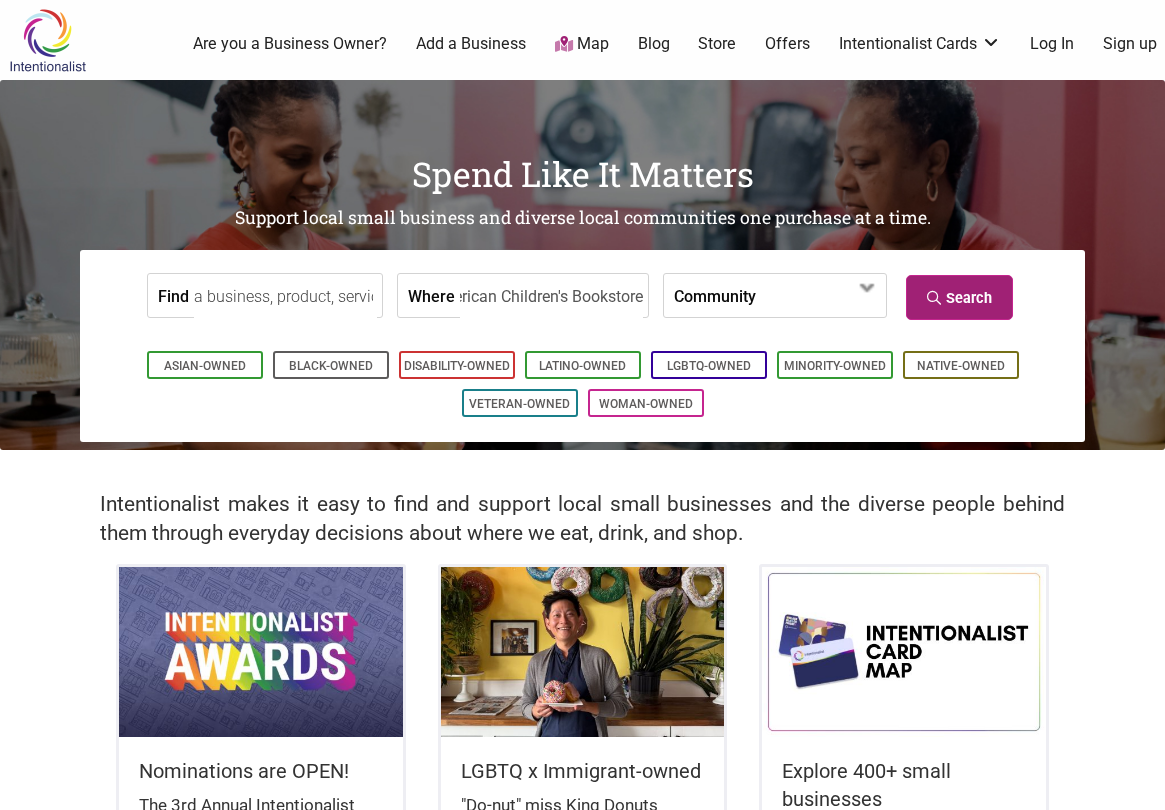 scroll, scrollTop: 0, scrollLeft: 0, axis: both 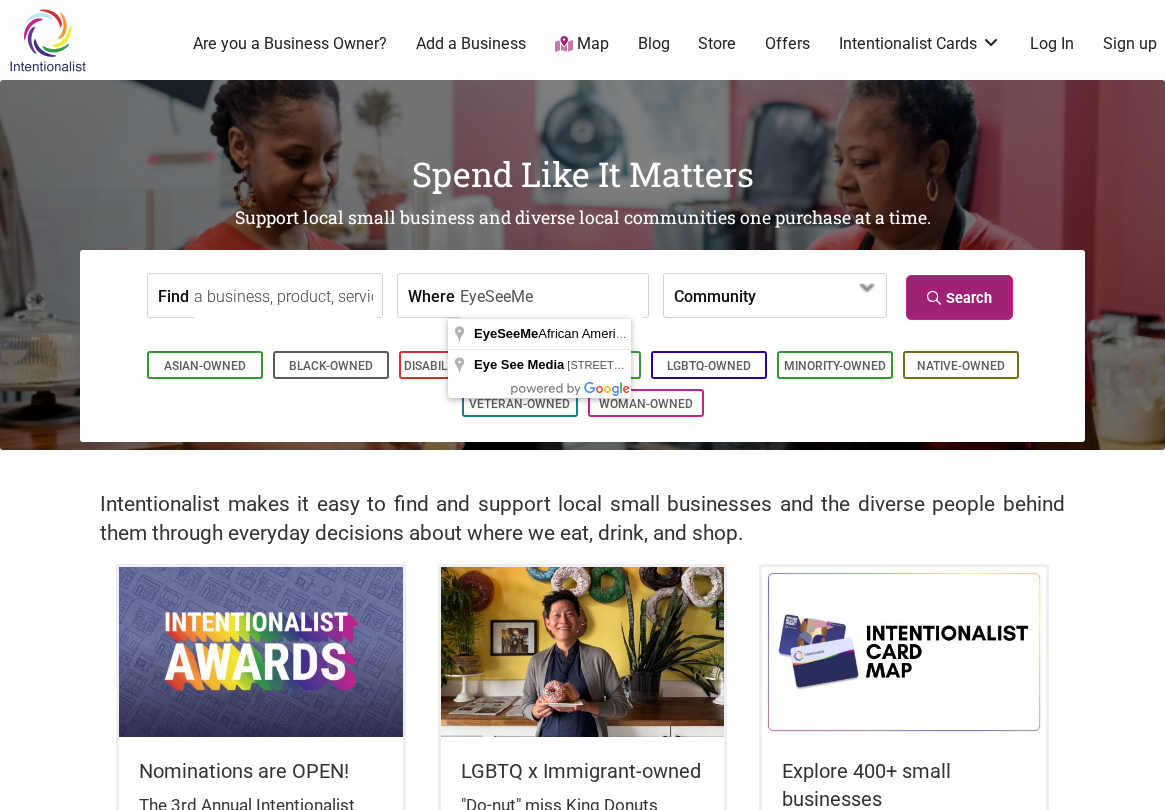 type on "EyeSeeMe" 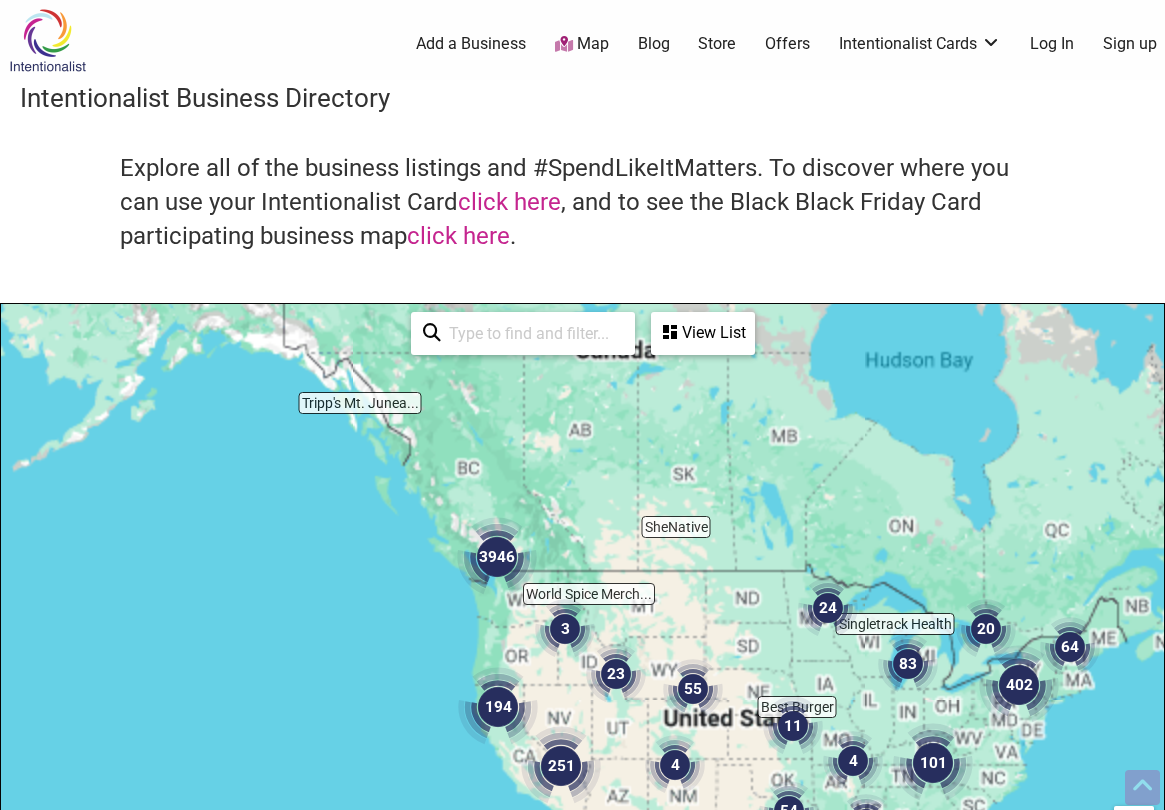 scroll, scrollTop: 500, scrollLeft: 0, axis: vertical 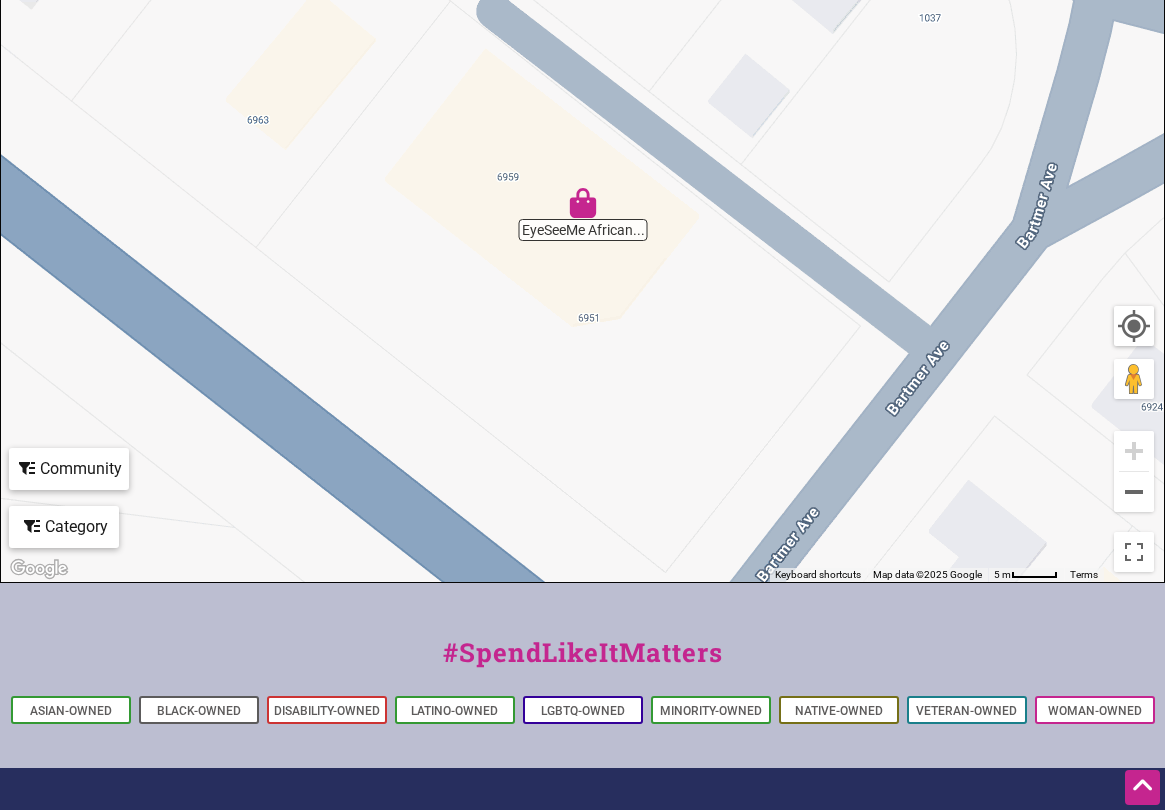click at bounding box center [583, 203] 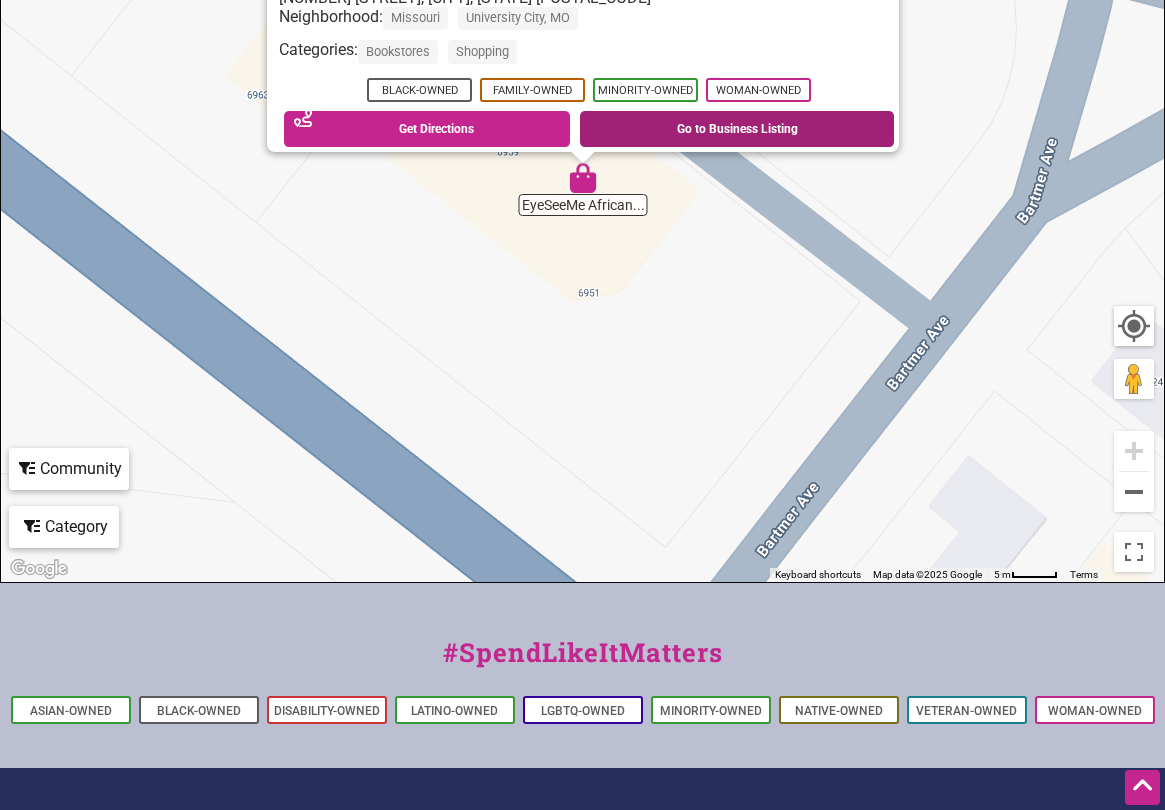 click on "Go to Business Listing" at bounding box center [737, 129] 